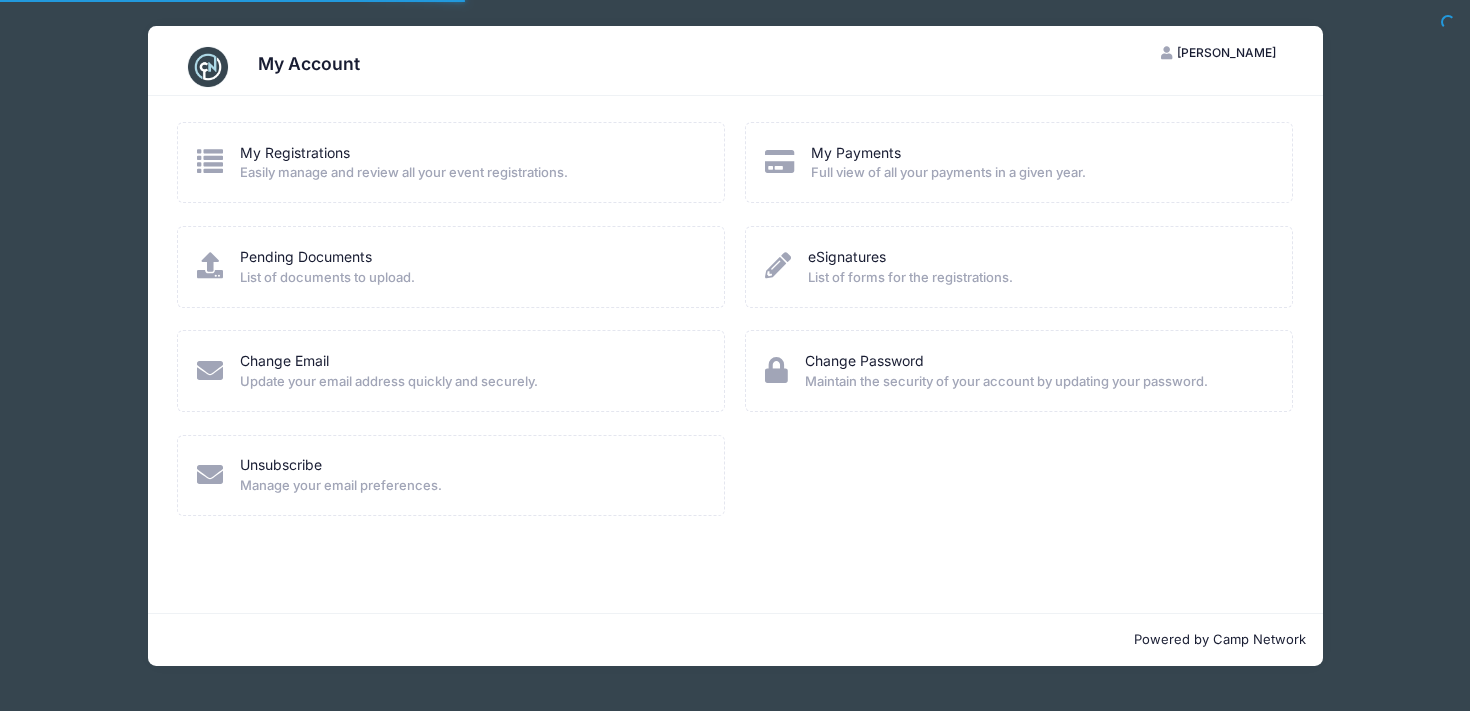 scroll, scrollTop: 0, scrollLeft: 0, axis: both 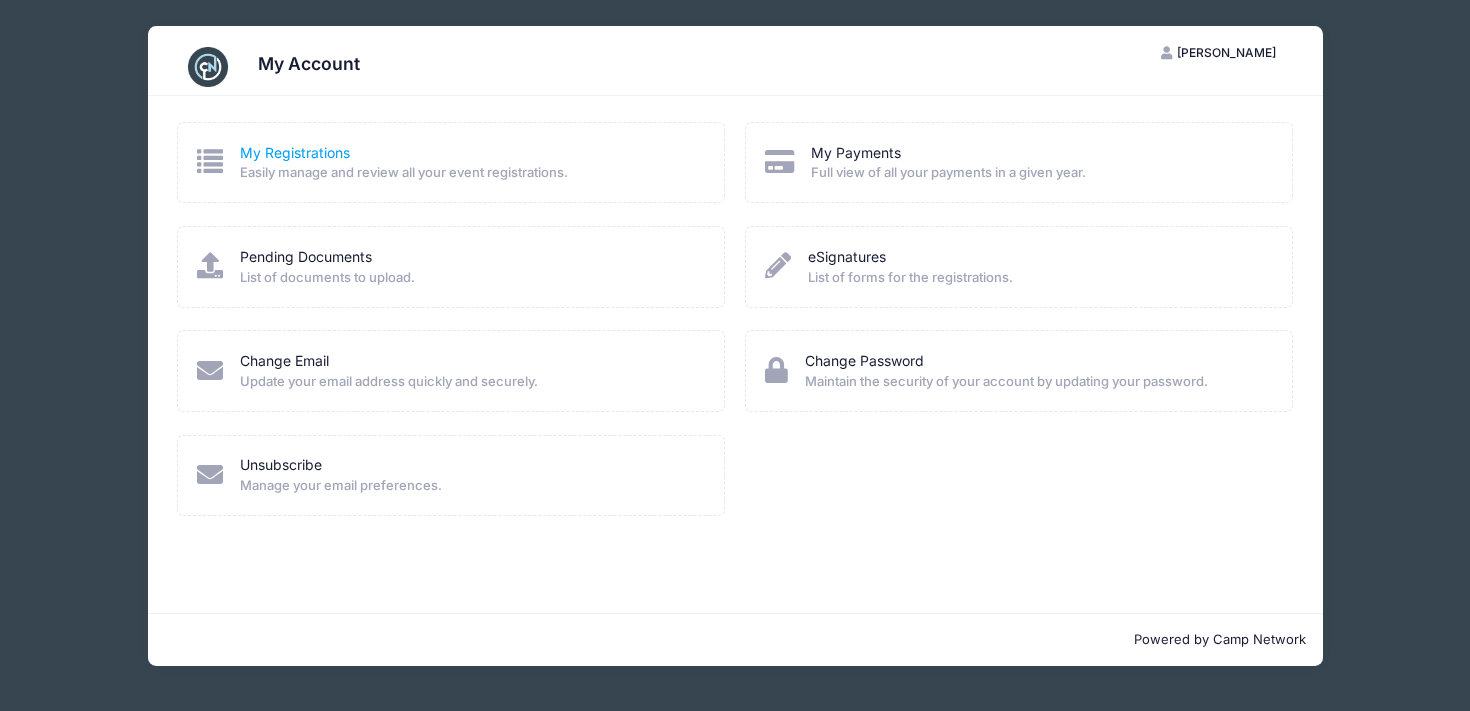 click on "My Registrations" at bounding box center (295, 152) 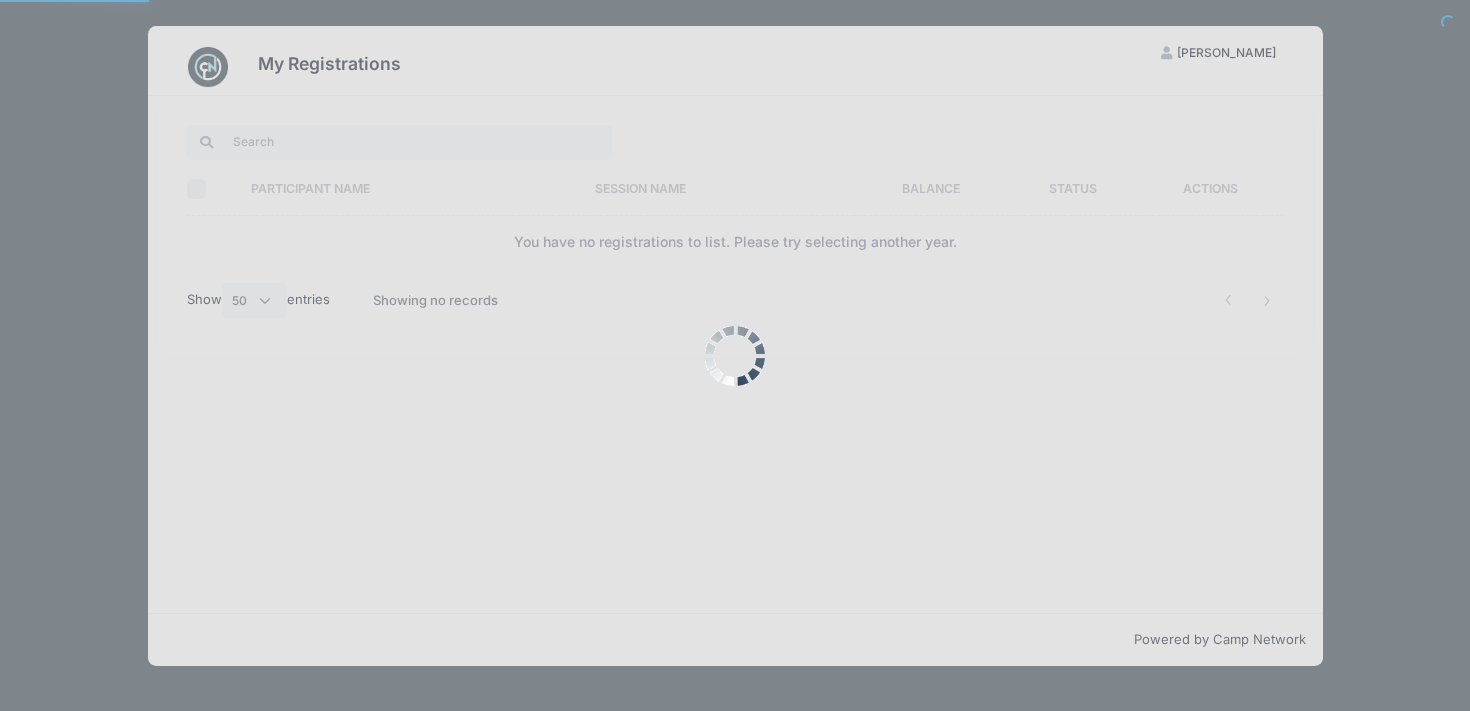 select on "50" 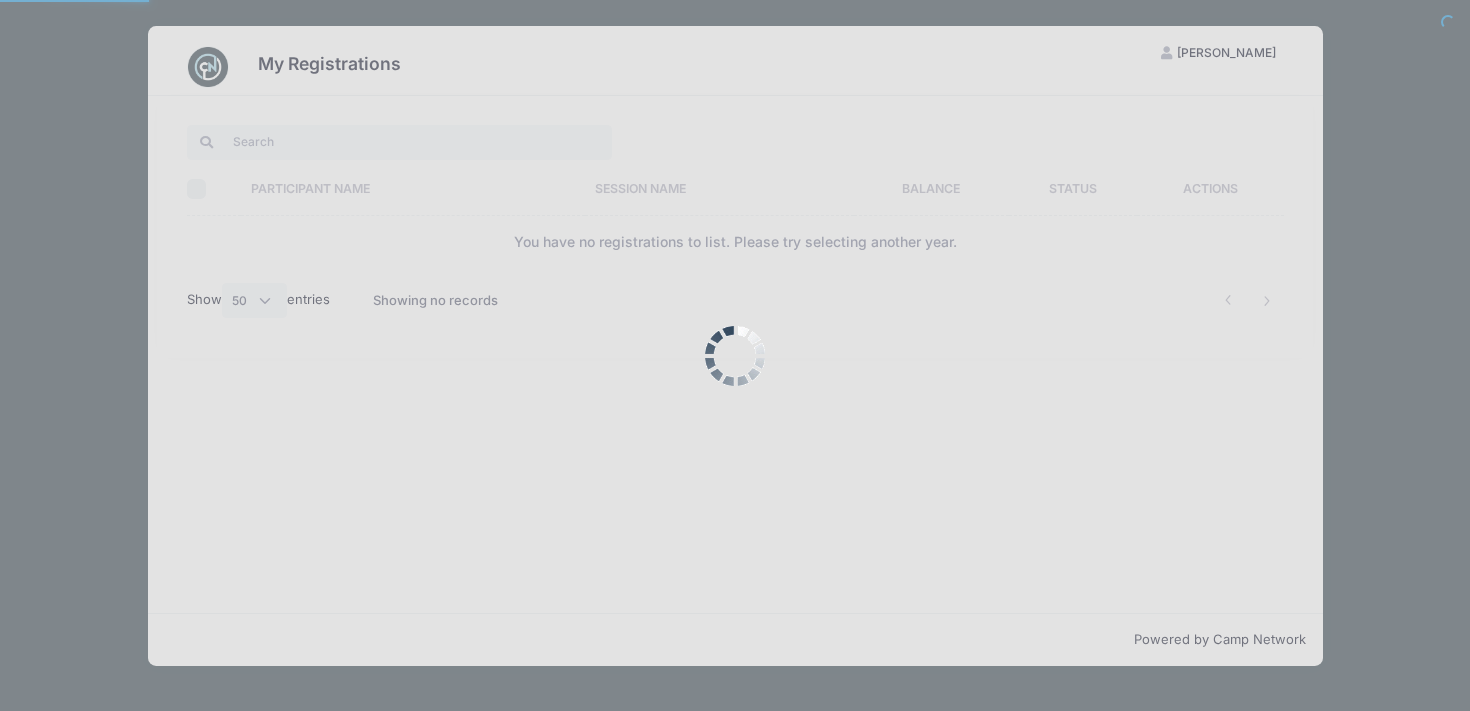 scroll, scrollTop: 0, scrollLeft: 0, axis: both 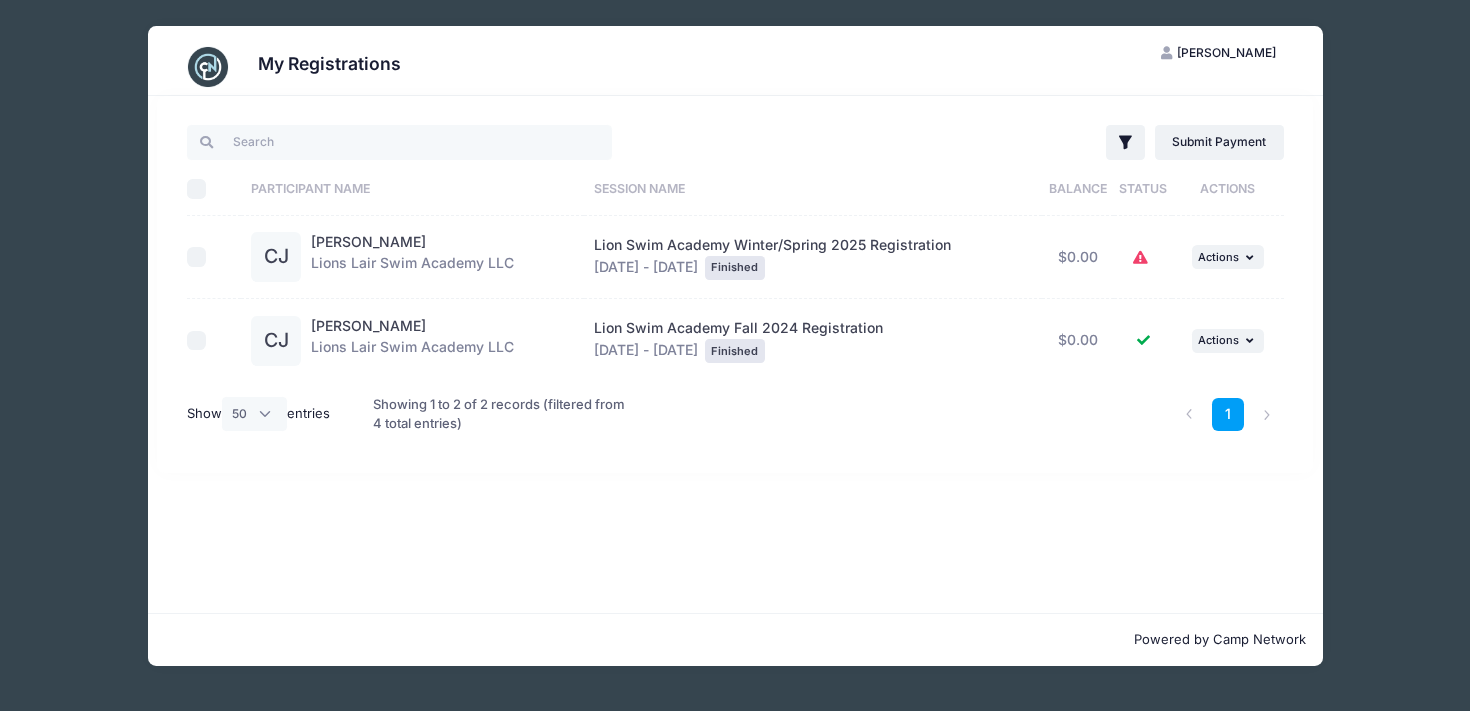 click 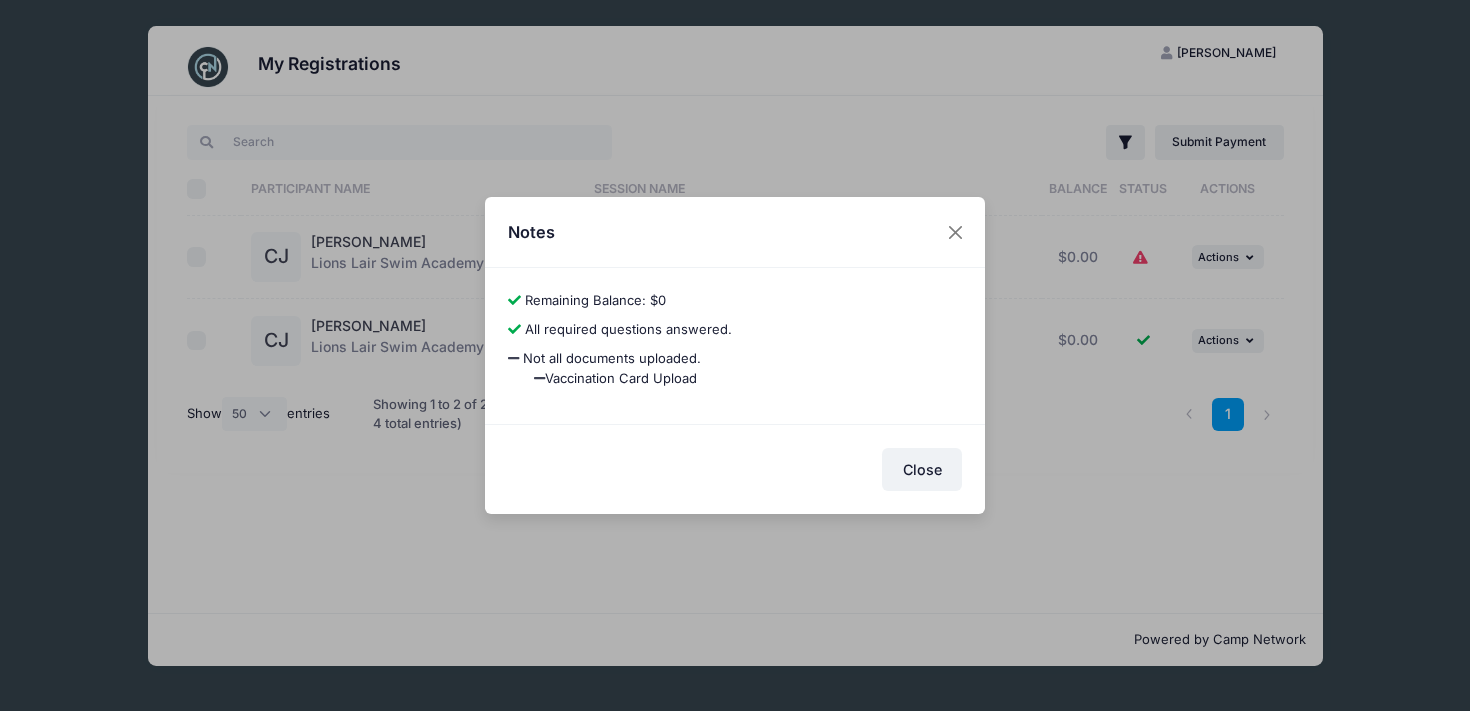 click on "Close" at bounding box center (735, 468) 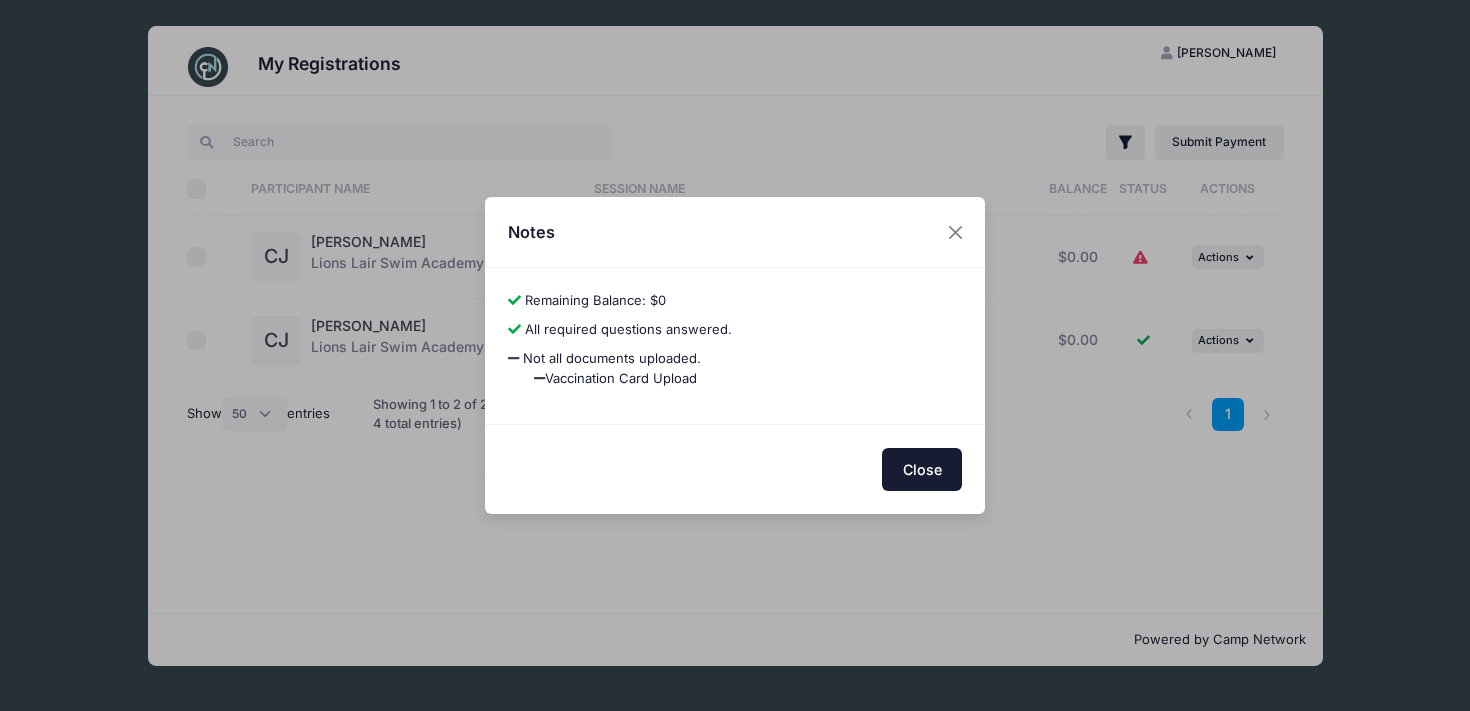 click on "Close" at bounding box center (922, 469) 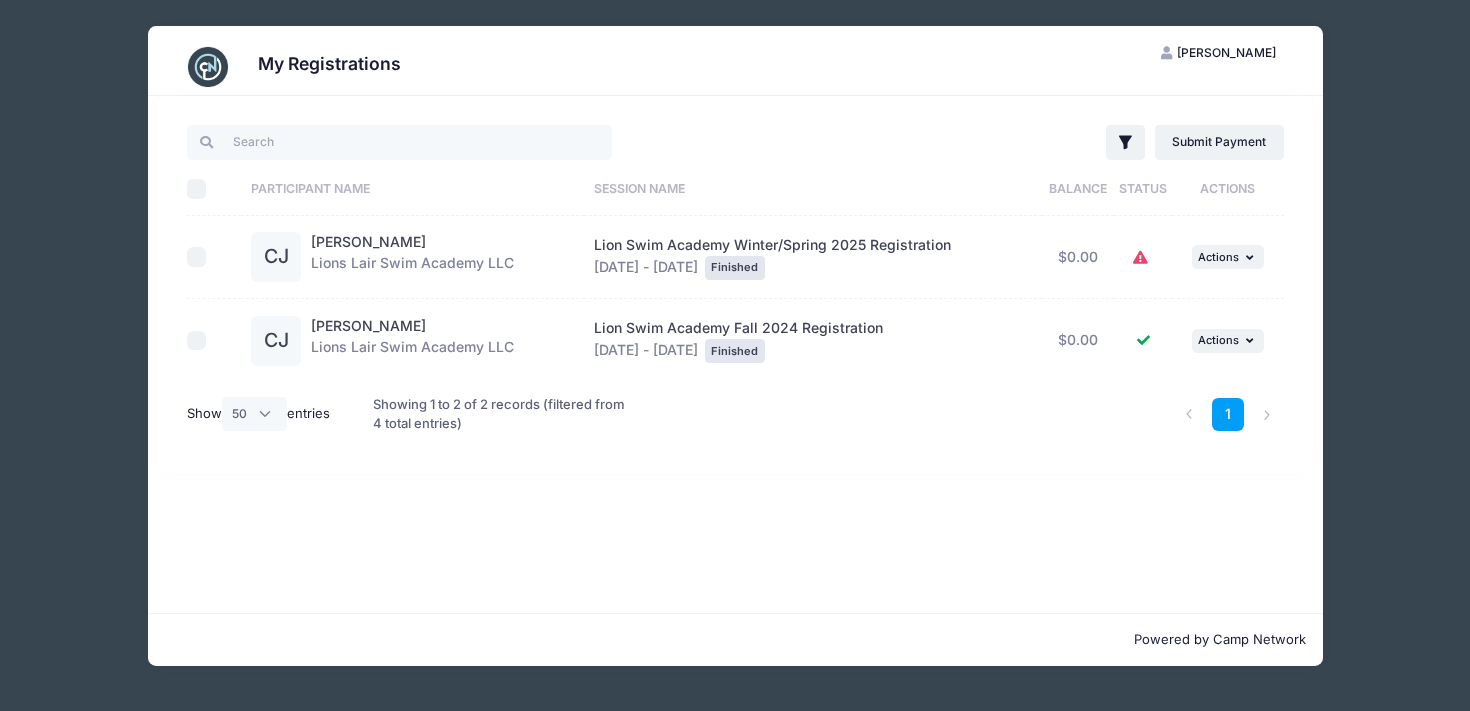 click on "Filter
Filter Options
Show:
Current Registrations
Past Registratations
Pending Registratations
Actions      Submit Payment
Upload Required Documents
Pending Documents
eSignatures Select All" at bounding box center (735, 354) 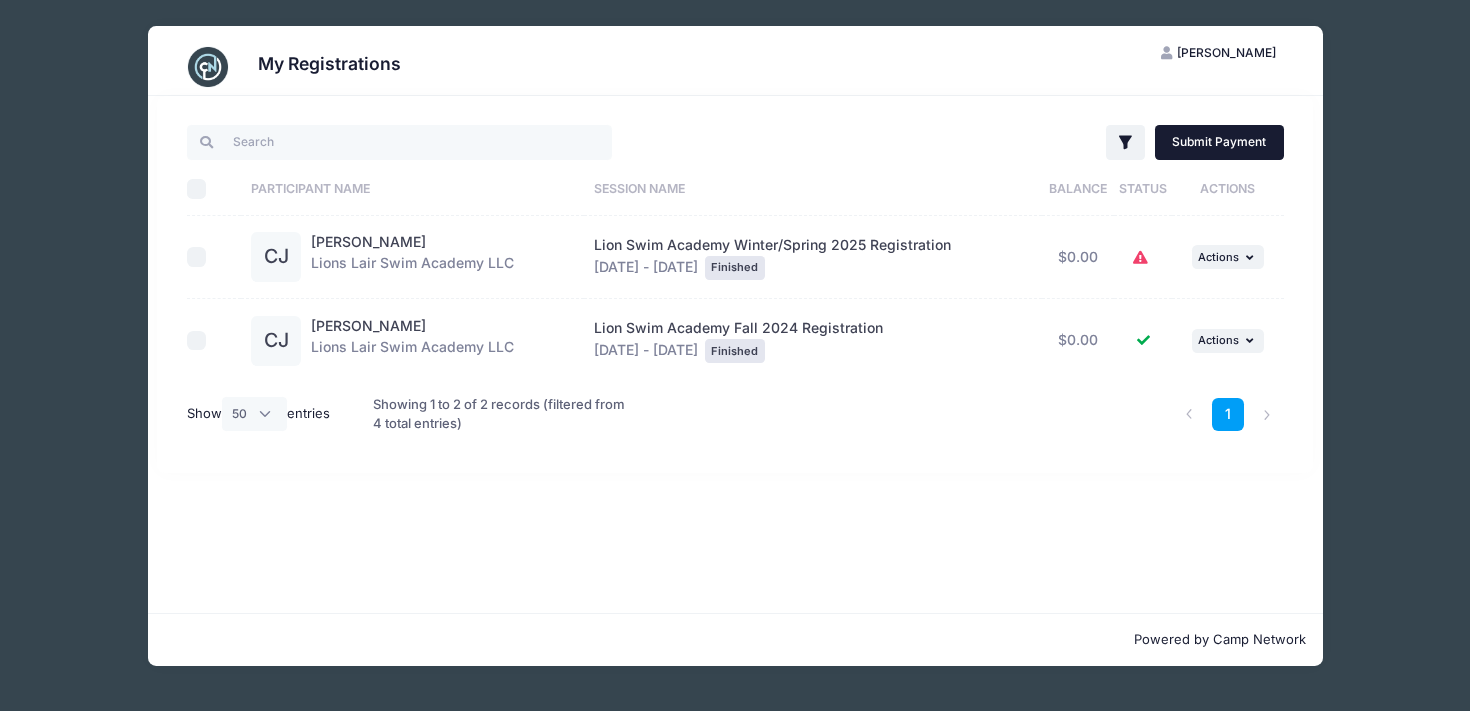 click on "Submit Payment" at bounding box center [1219, 142] 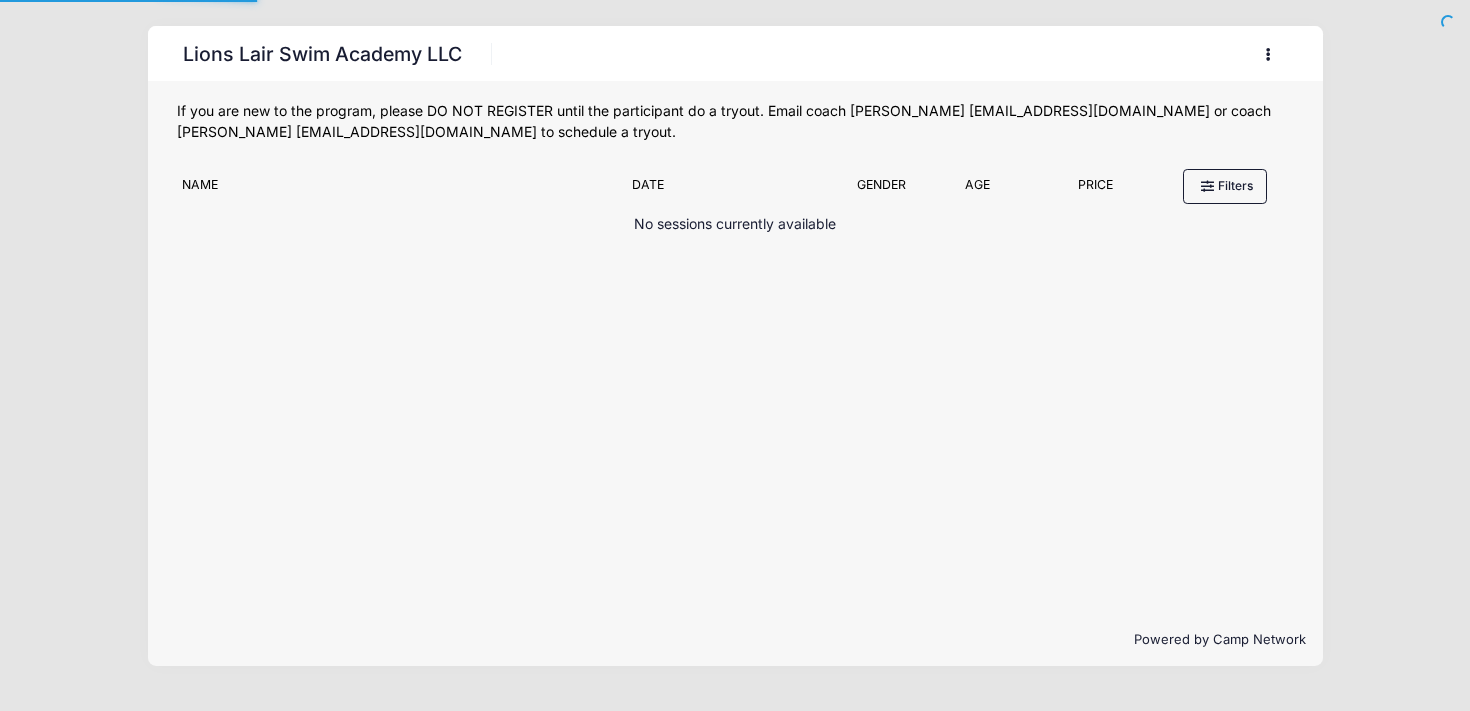 scroll, scrollTop: 0, scrollLeft: 0, axis: both 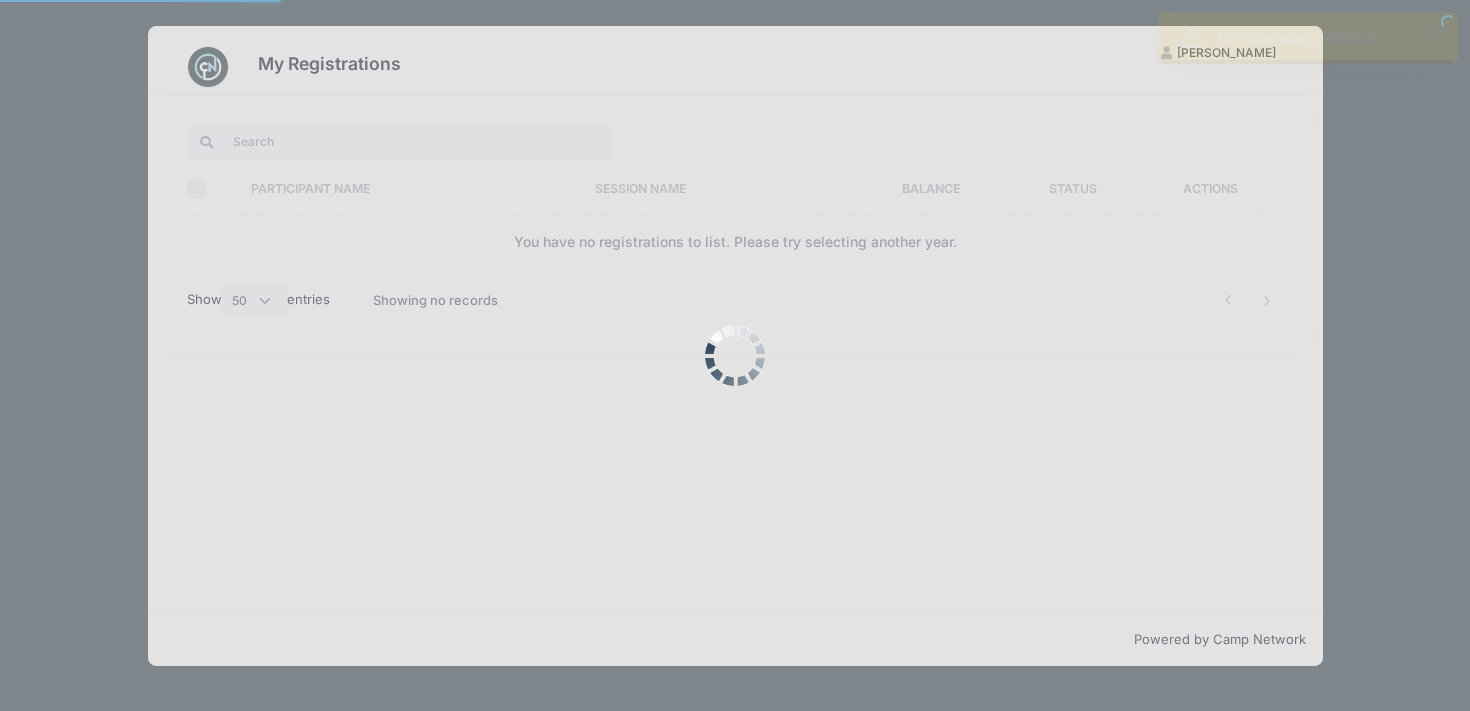 select on "50" 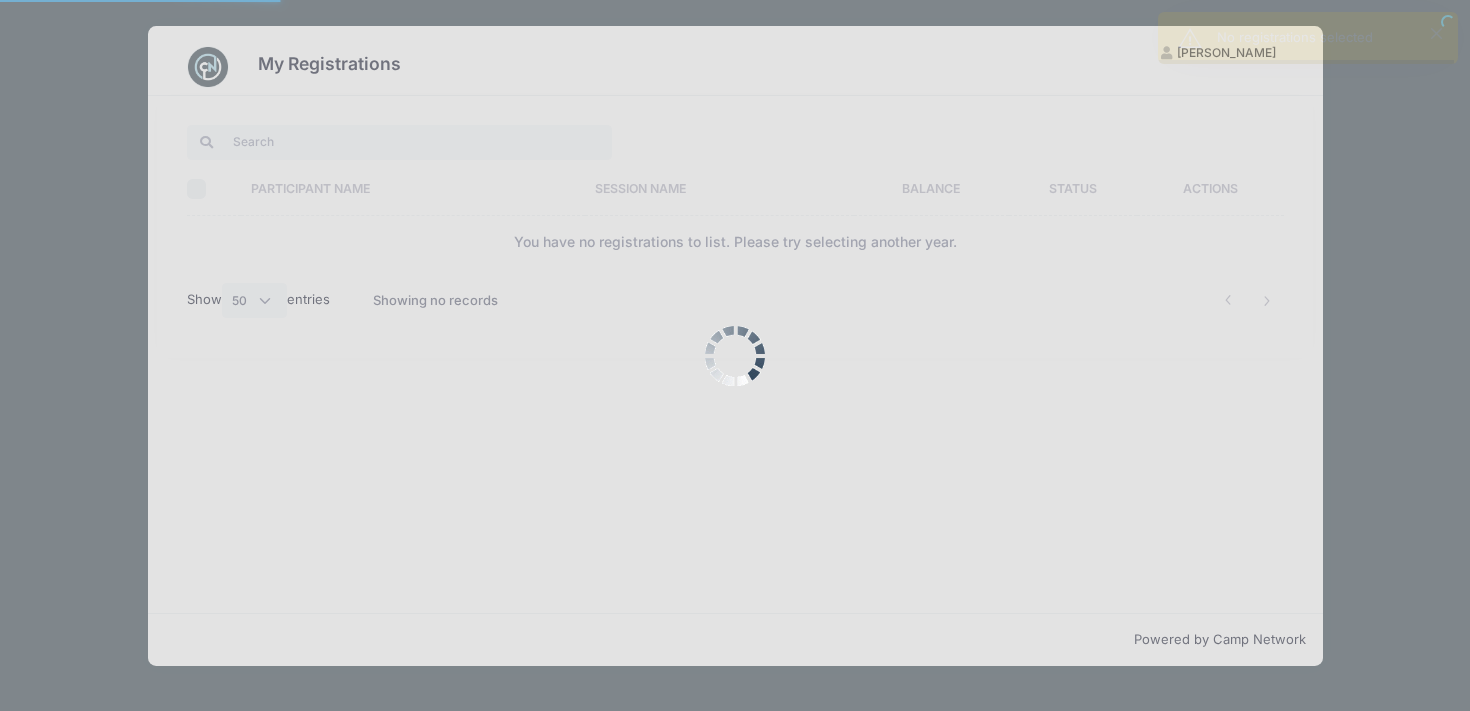 scroll, scrollTop: 0, scrollLeft: 0, axis: both 